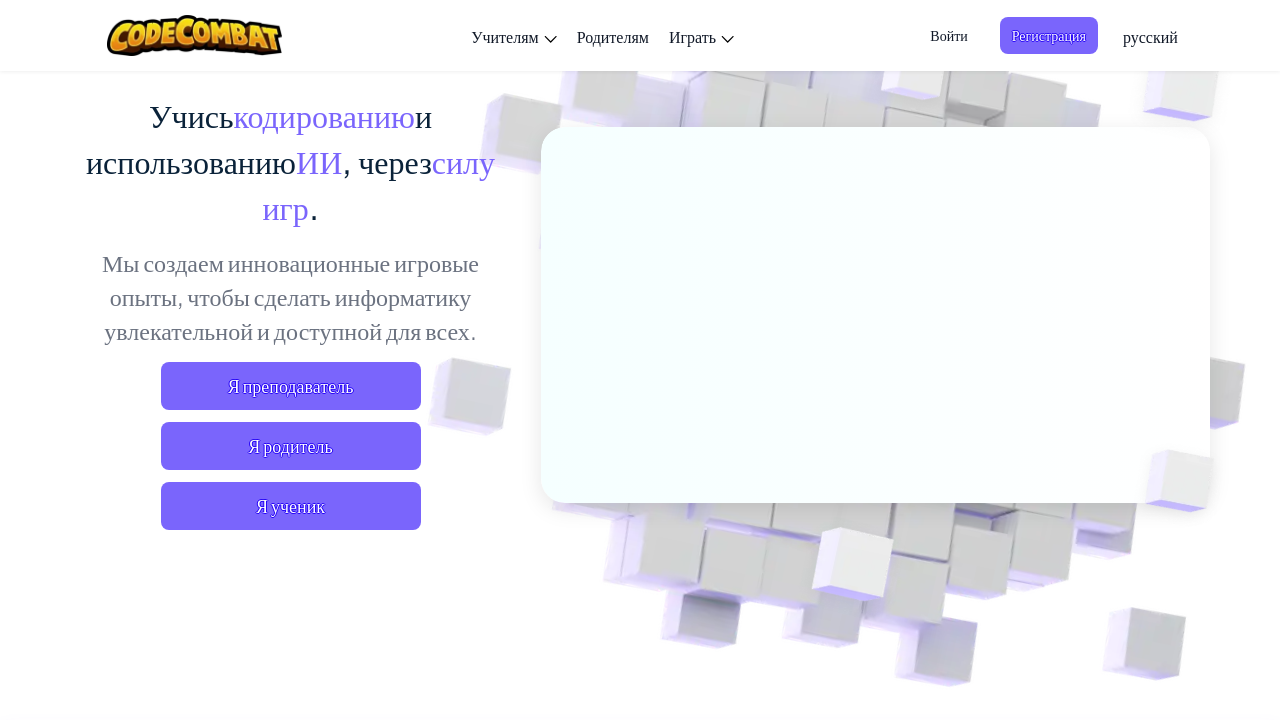 scroll, scrollTop: 173, scrollLeft: 0, axis: vertical 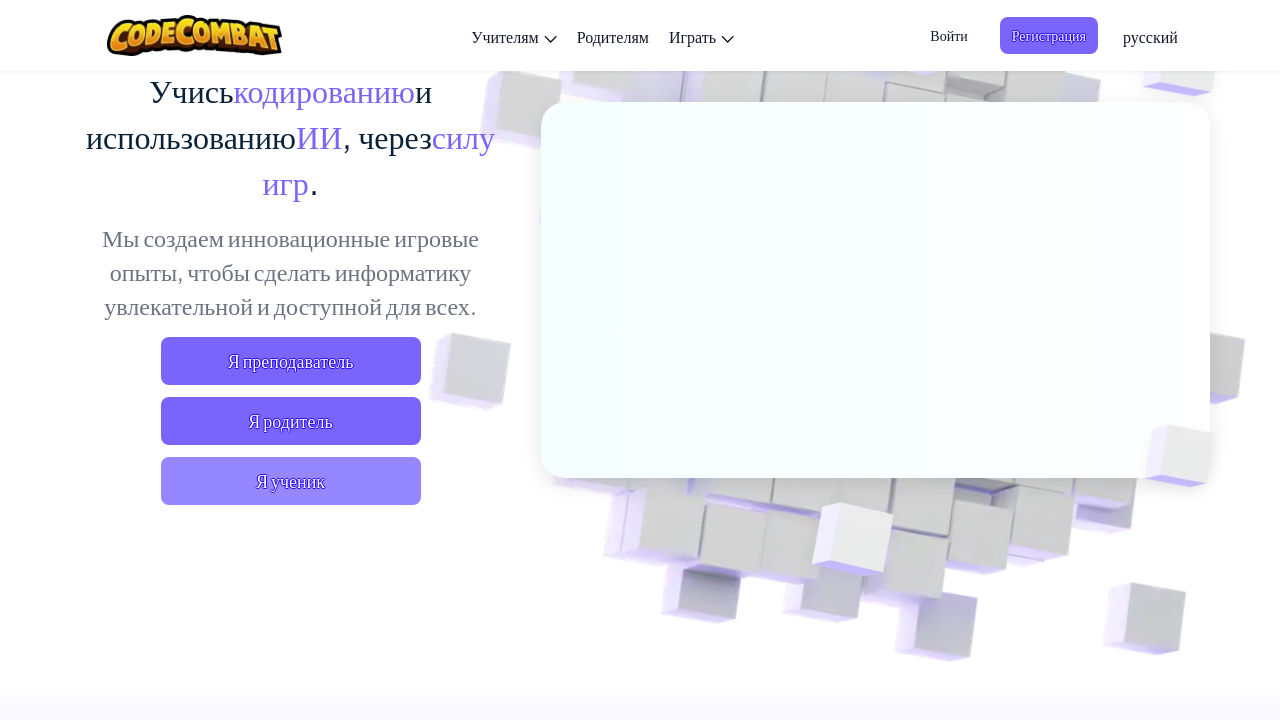 click on "Я ученик" at bounding box center [291, 481] 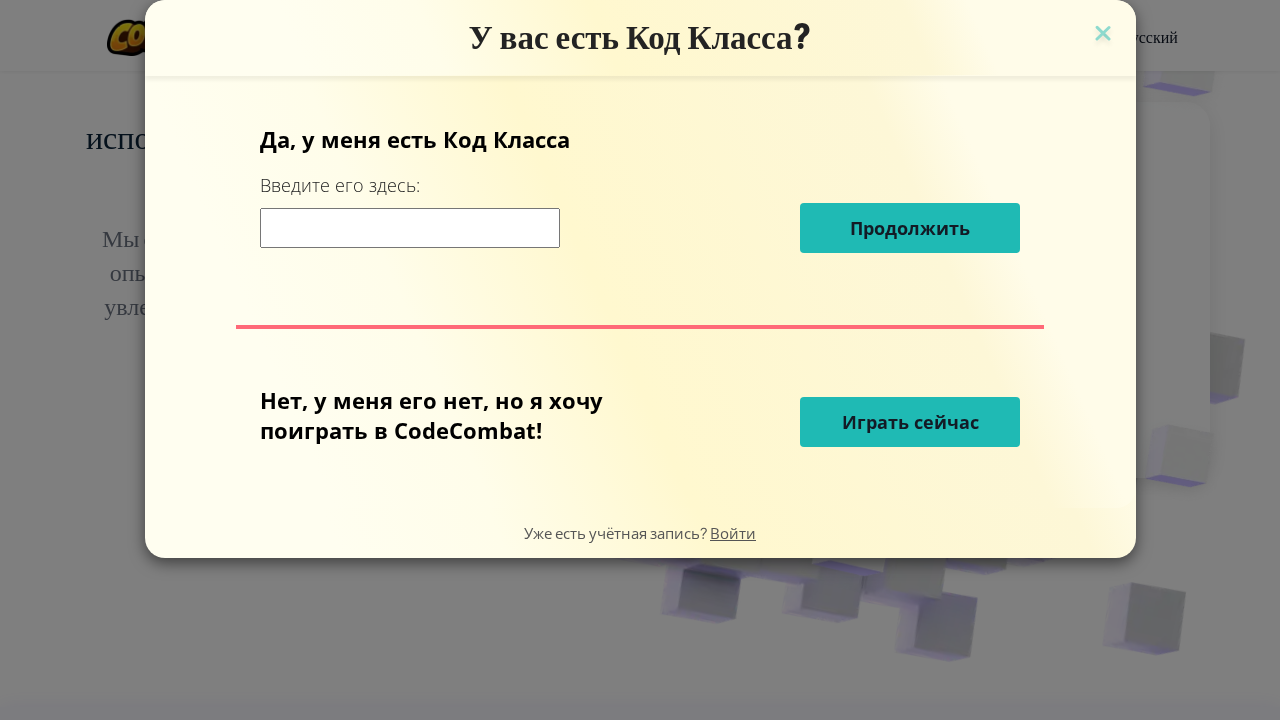 click at bounding box center [410, 228] 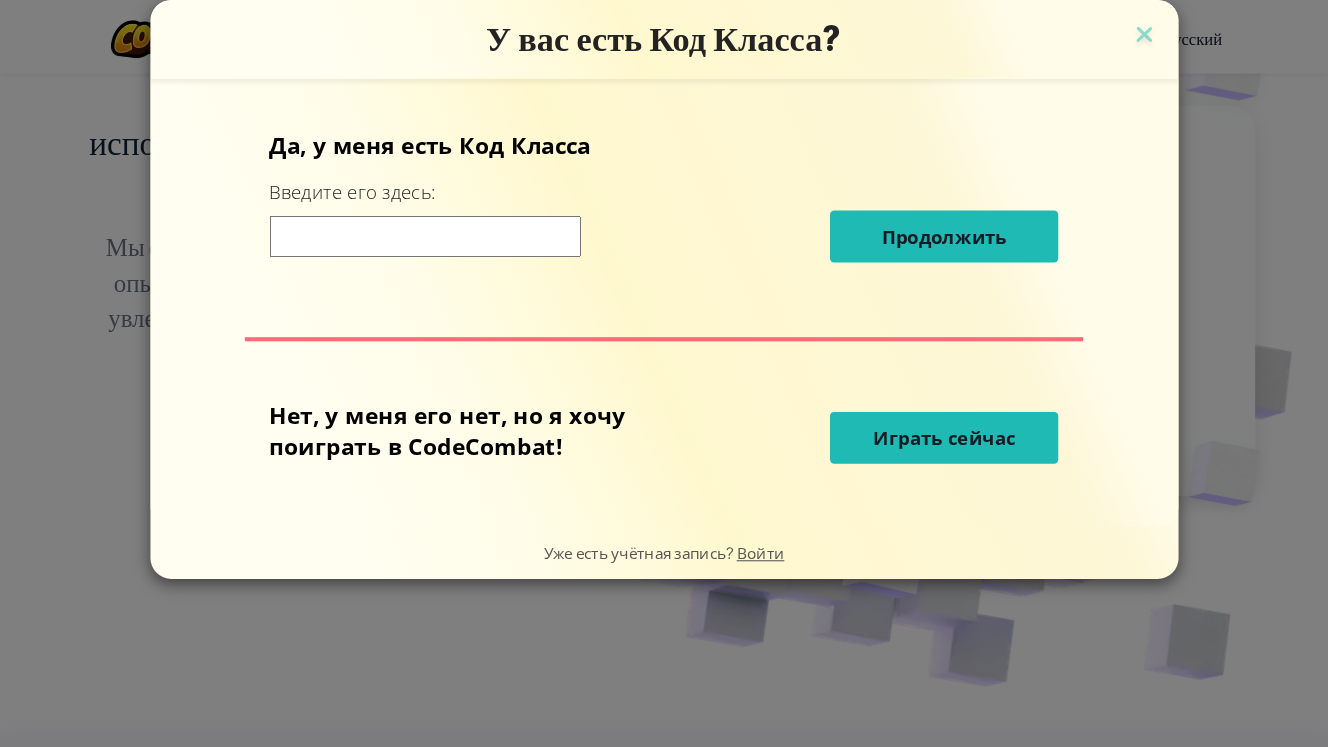 scroll, scrollTop: 0, scrollLeft: 0, axis: both 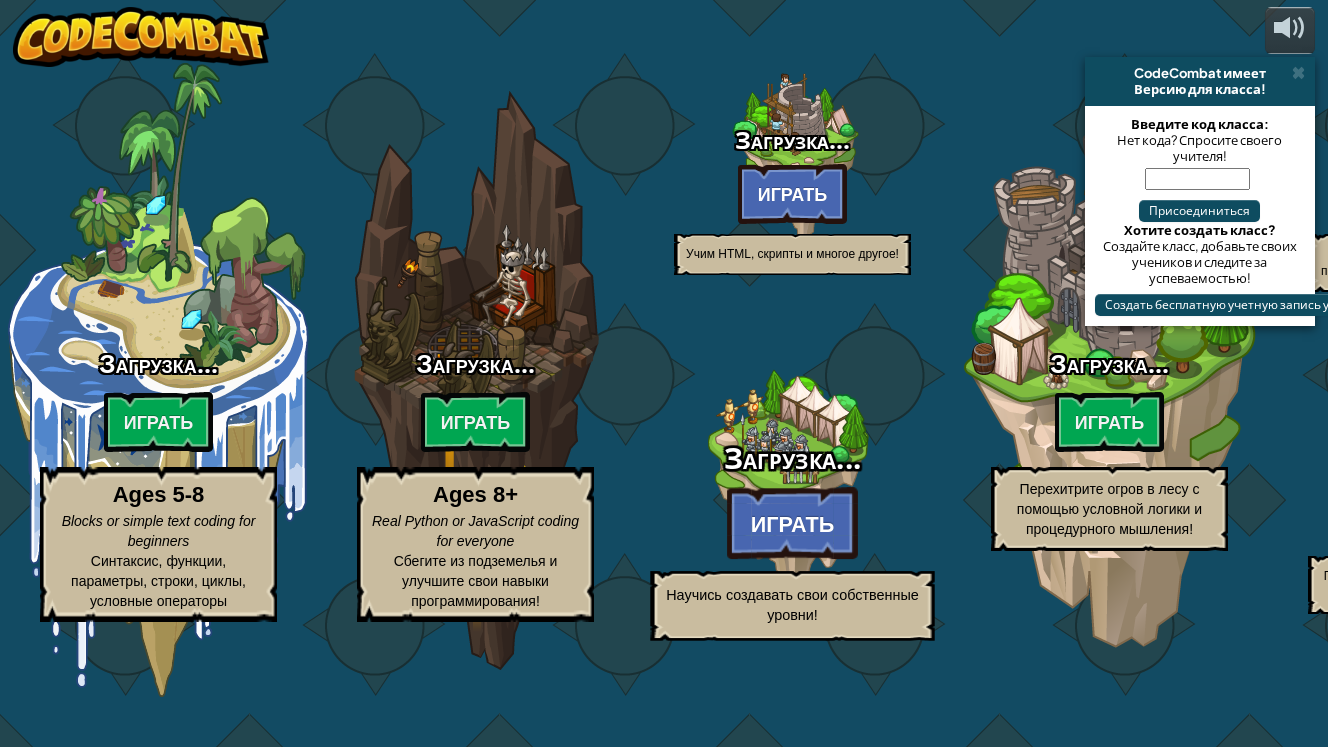select on "ru" 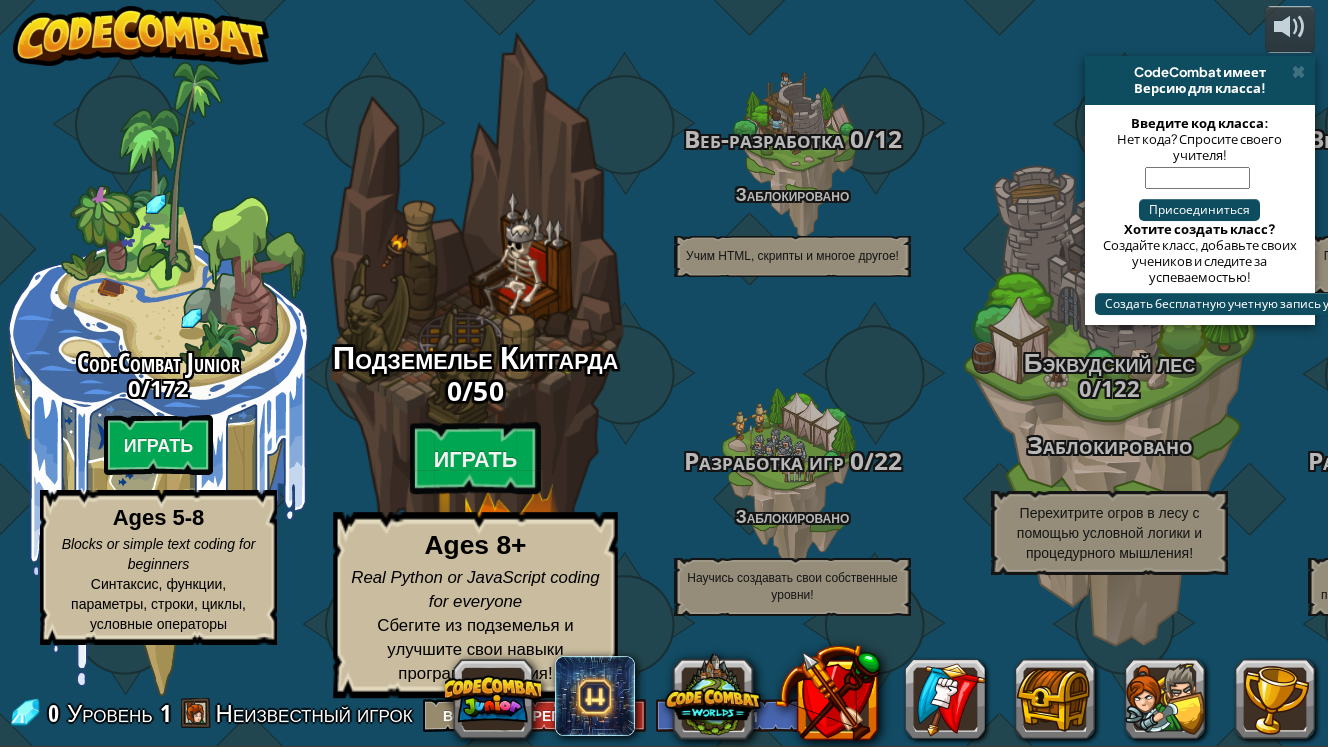 scroll, scrollTop: 0, scrollLeft: 0, axis: both 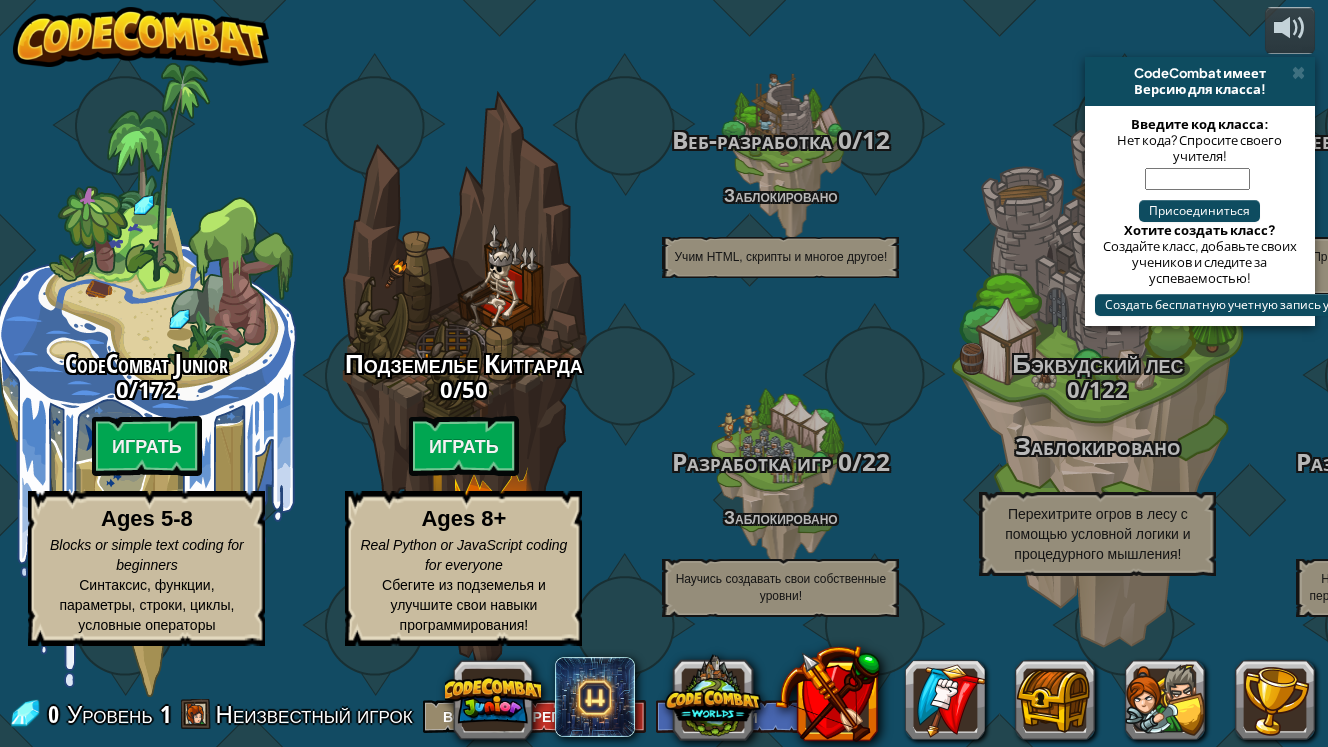 click at bounding box center (1197, 179) 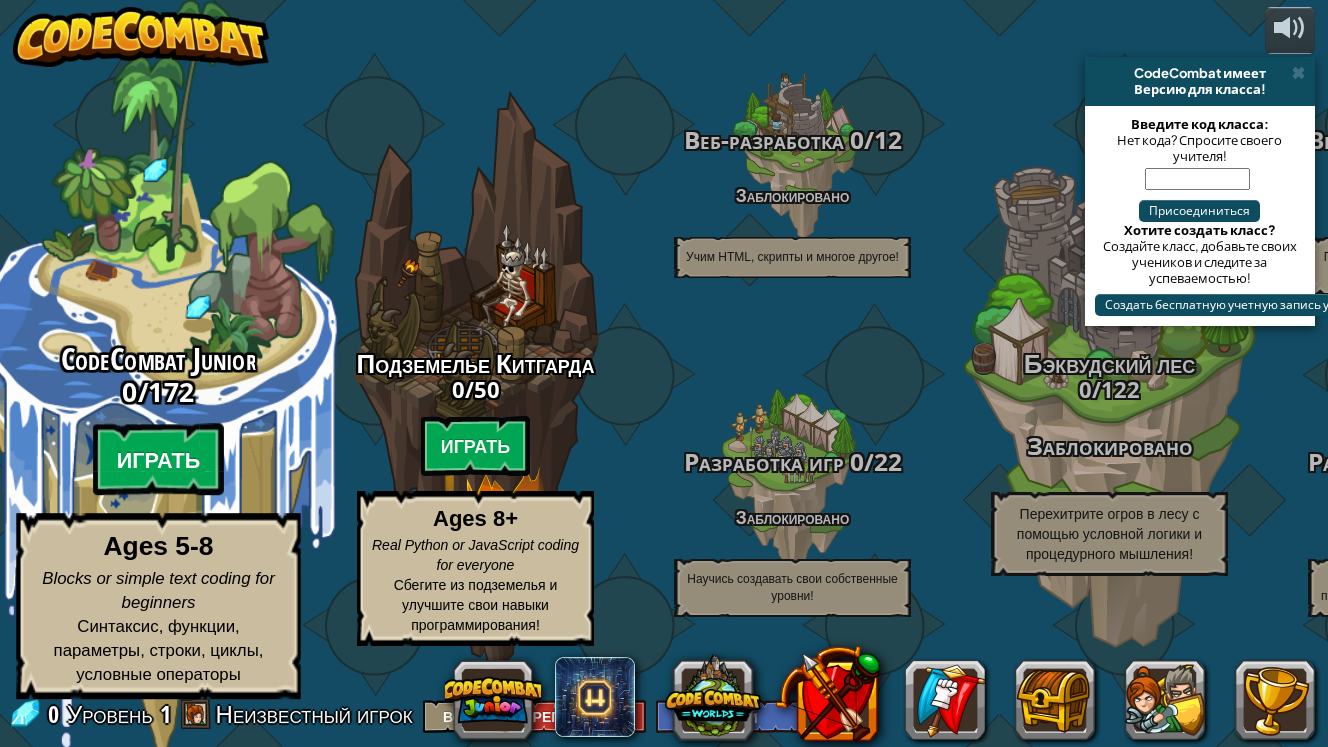 click on "Играть" at bounding box center [159, 460] 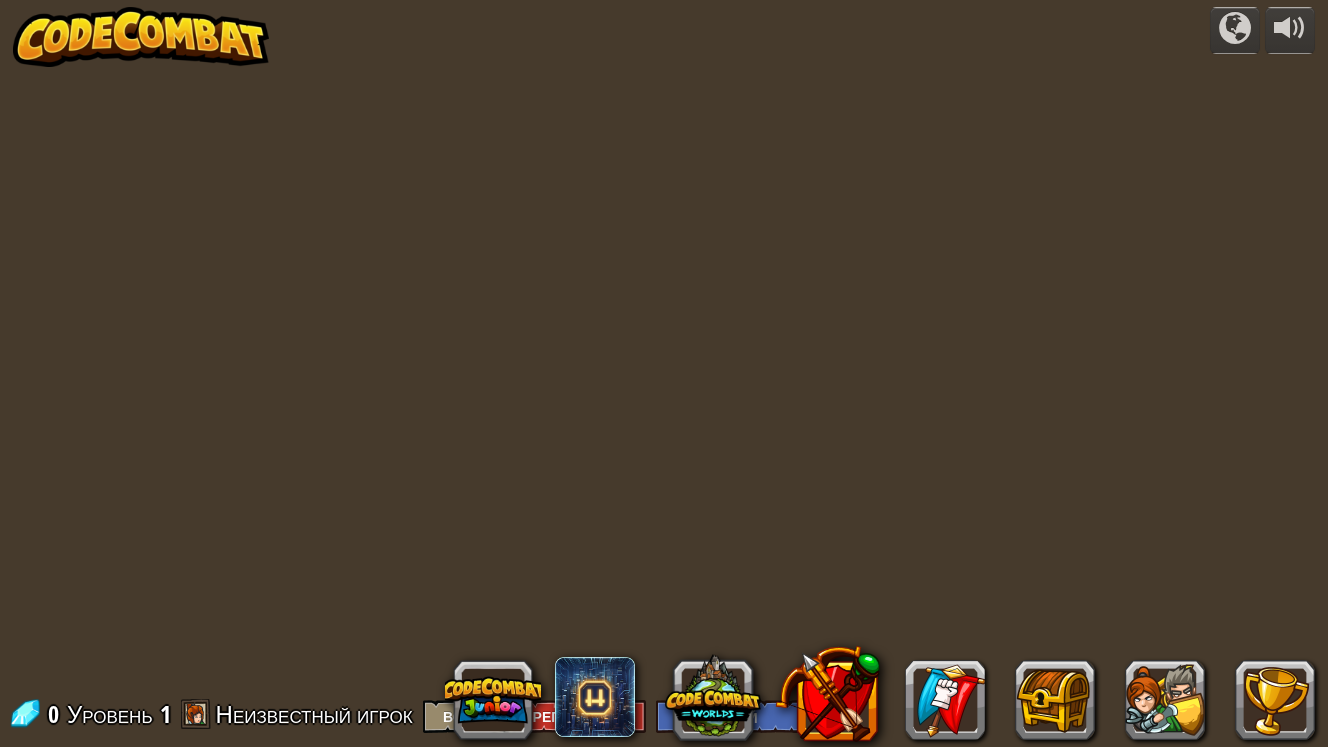 select on "ru" 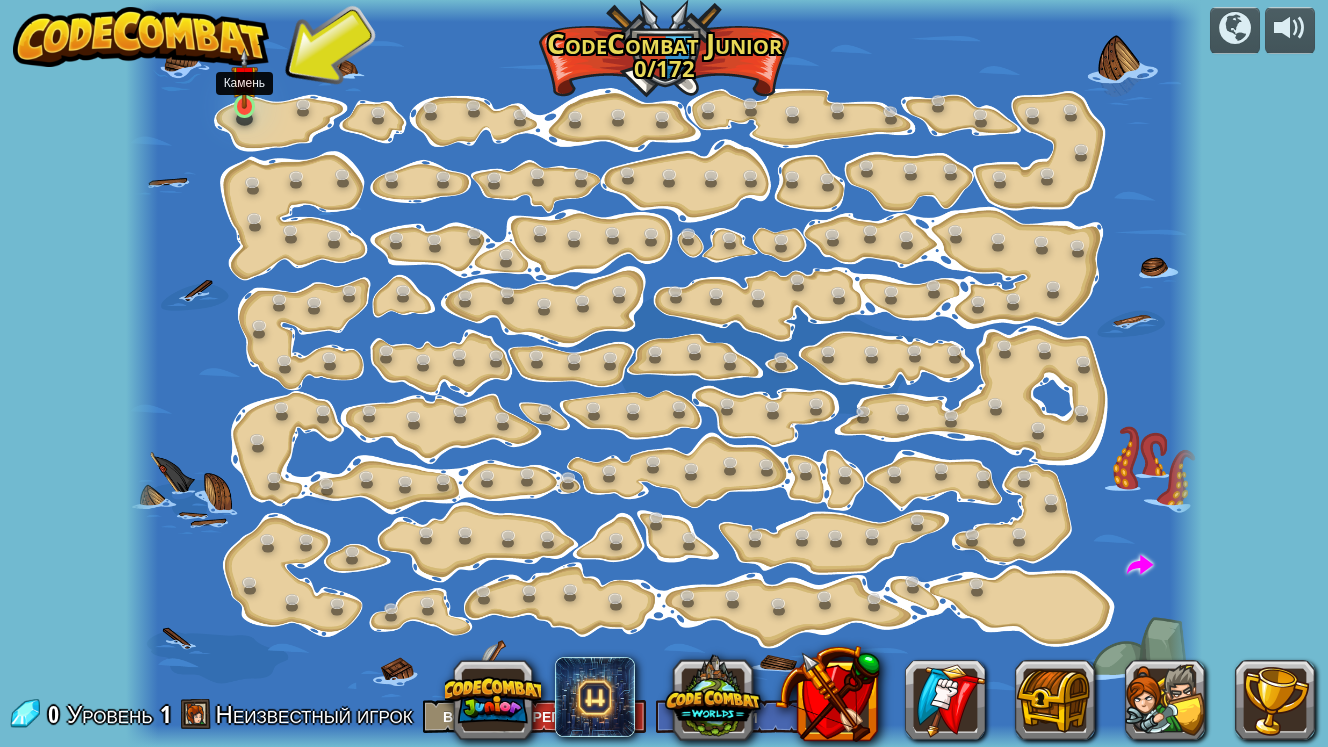 click at bounding box center (244, 78) 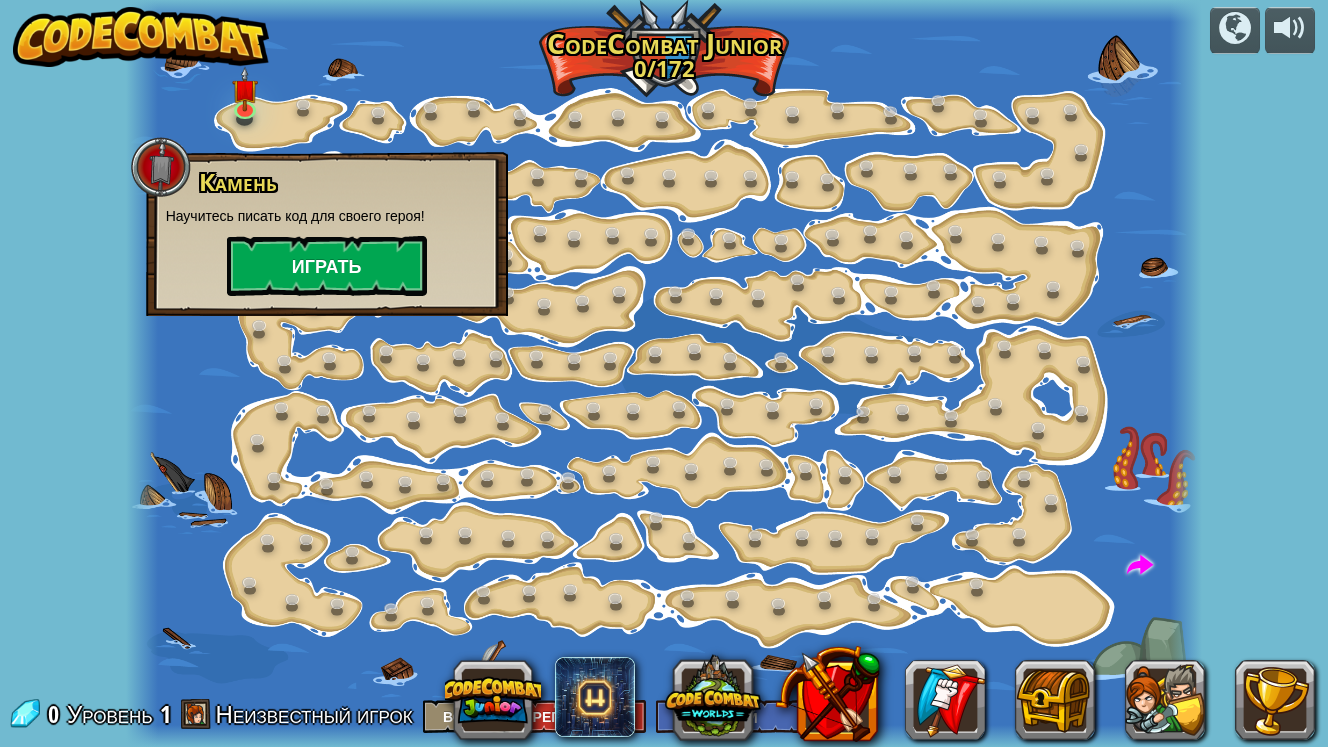 click on "Играть" at bounding box center [327, 266] 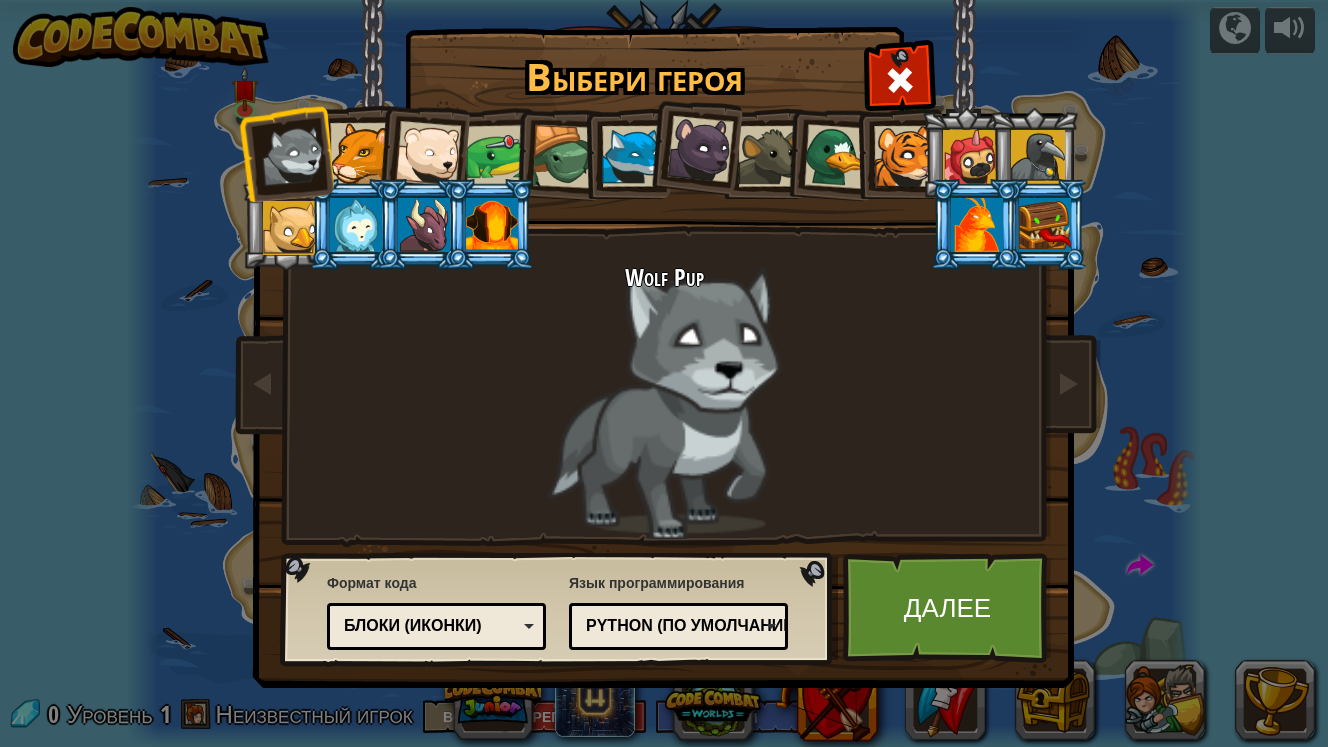 click on "Блоки (иконки)" at bounding box center [430, 626] 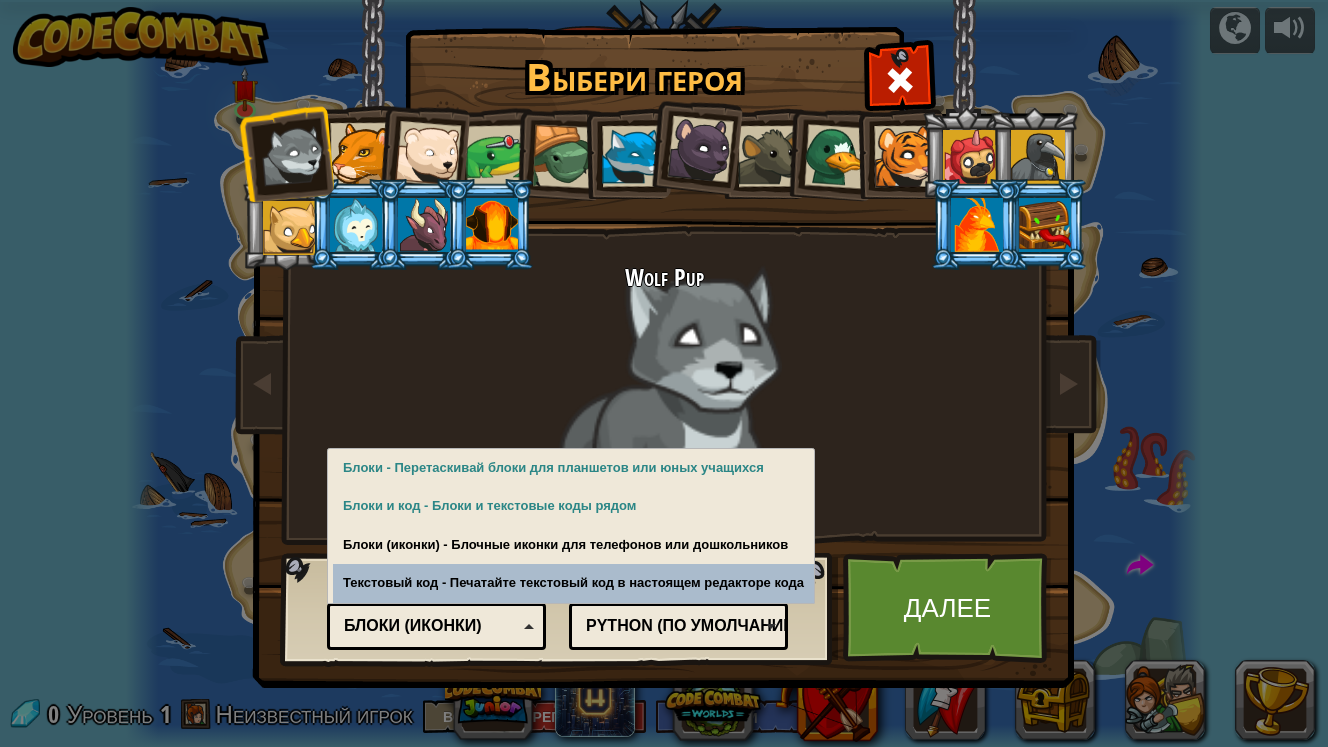 click on "Wolf Pup" at bounding box center (664, 401) 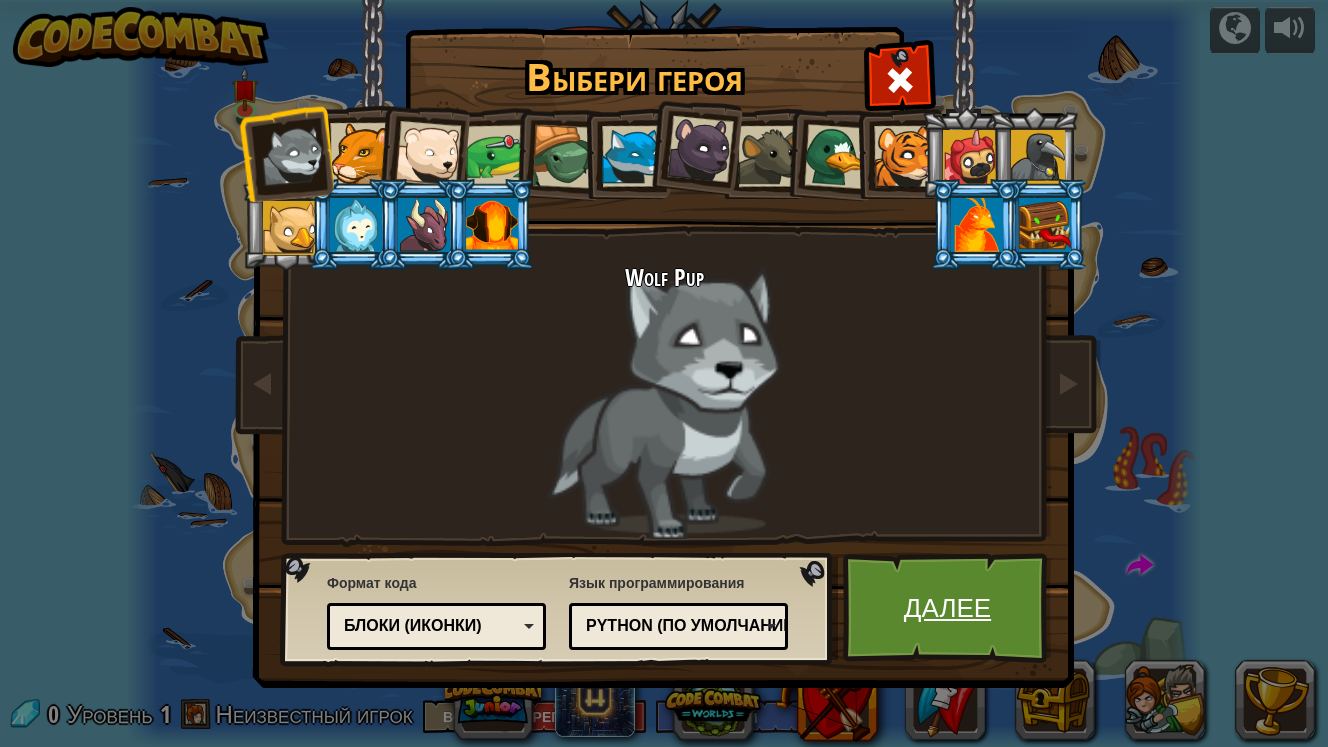 click on "Далее" at bounding box center [947, 608] 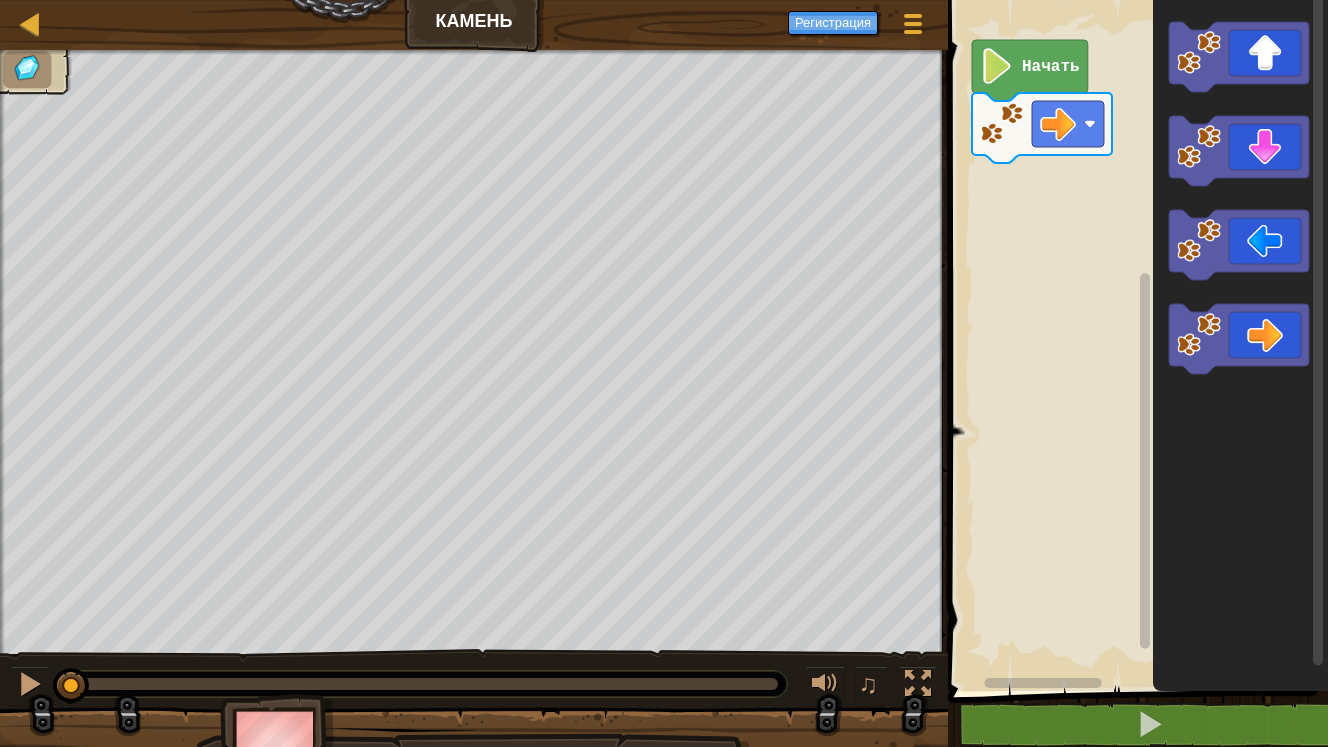 click on "Начать" 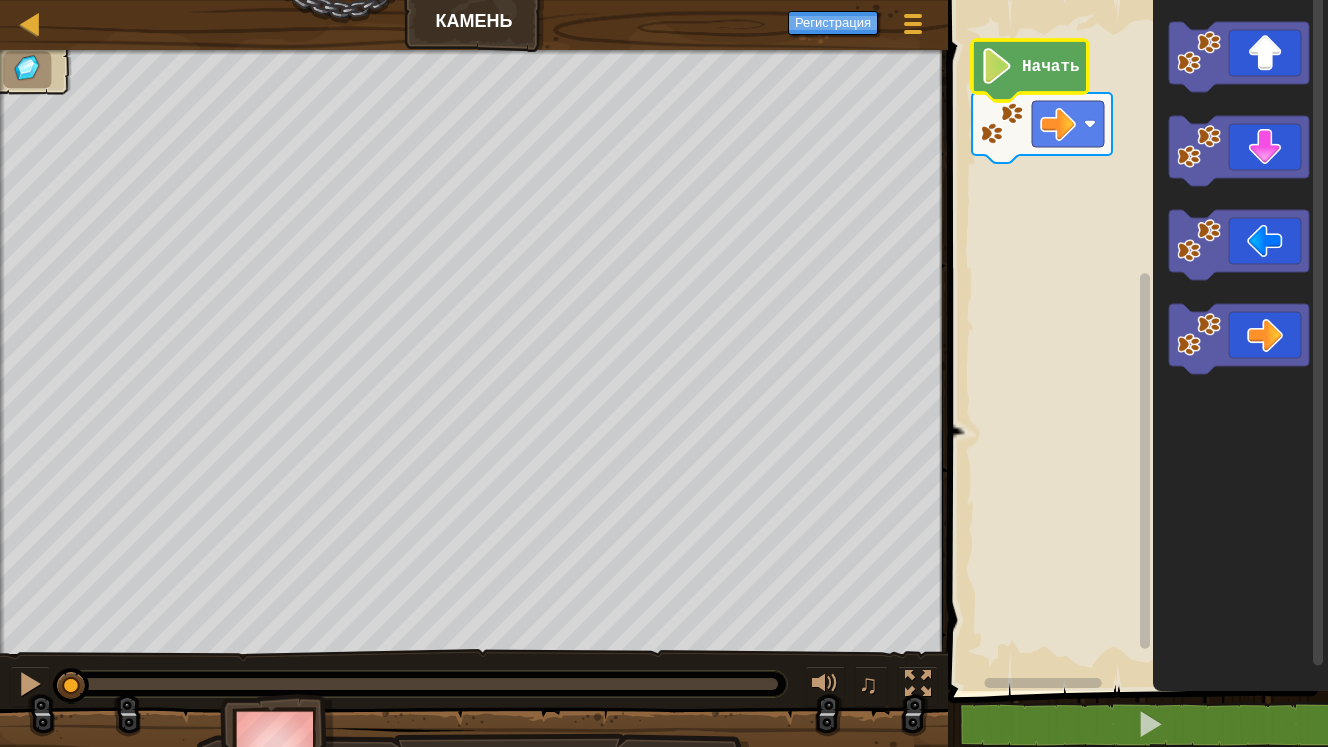 click on "Начать" 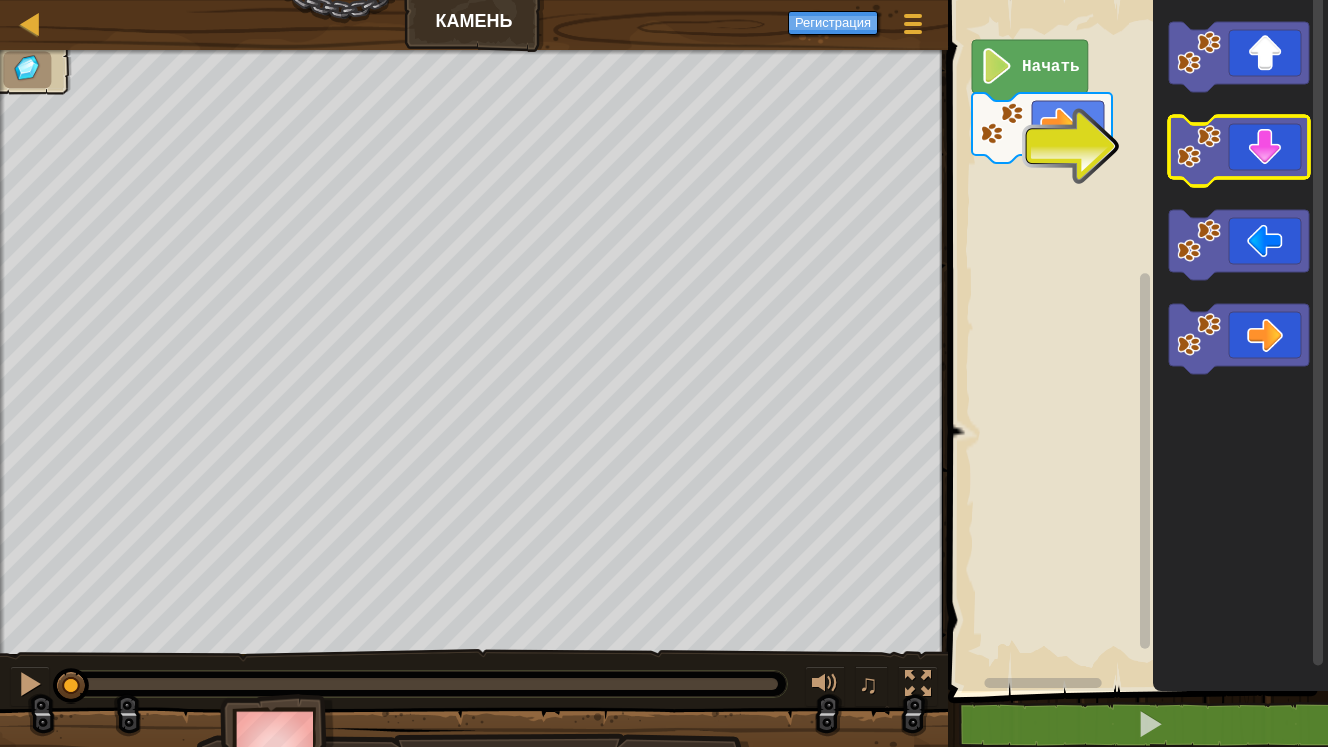 click 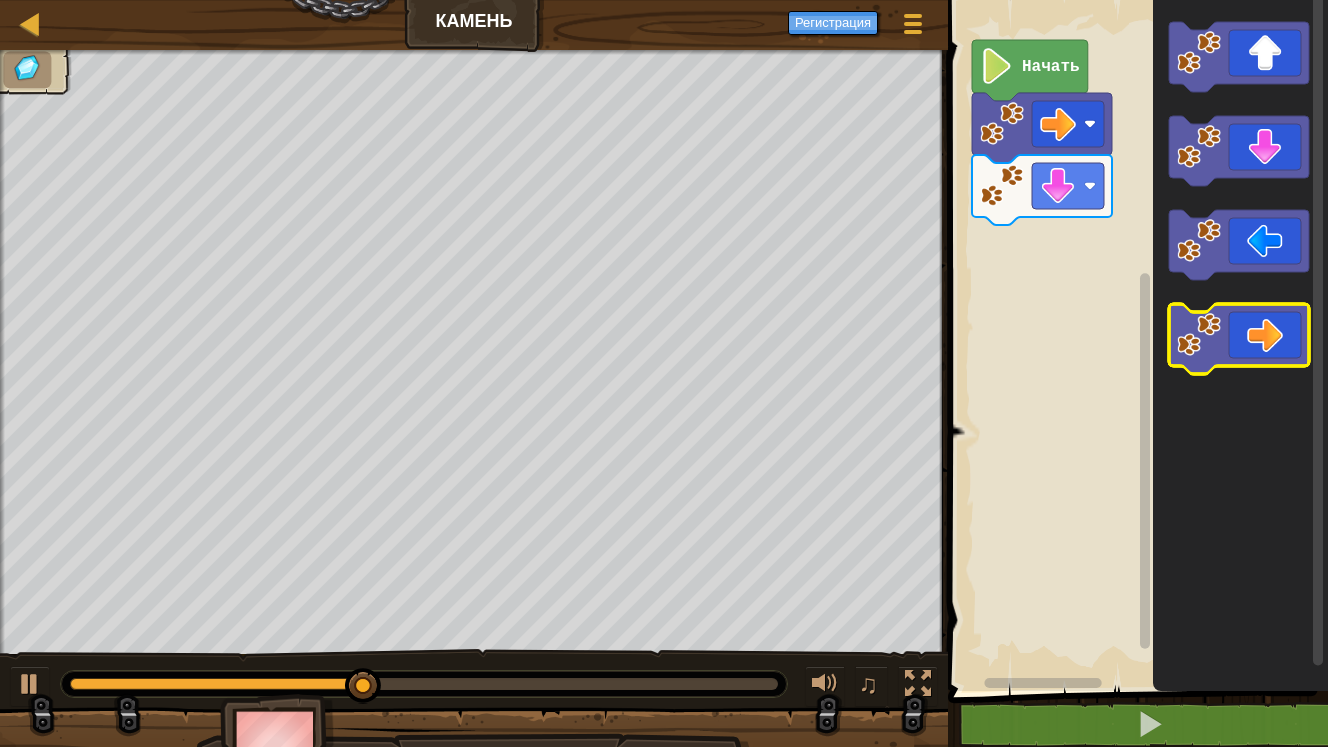click 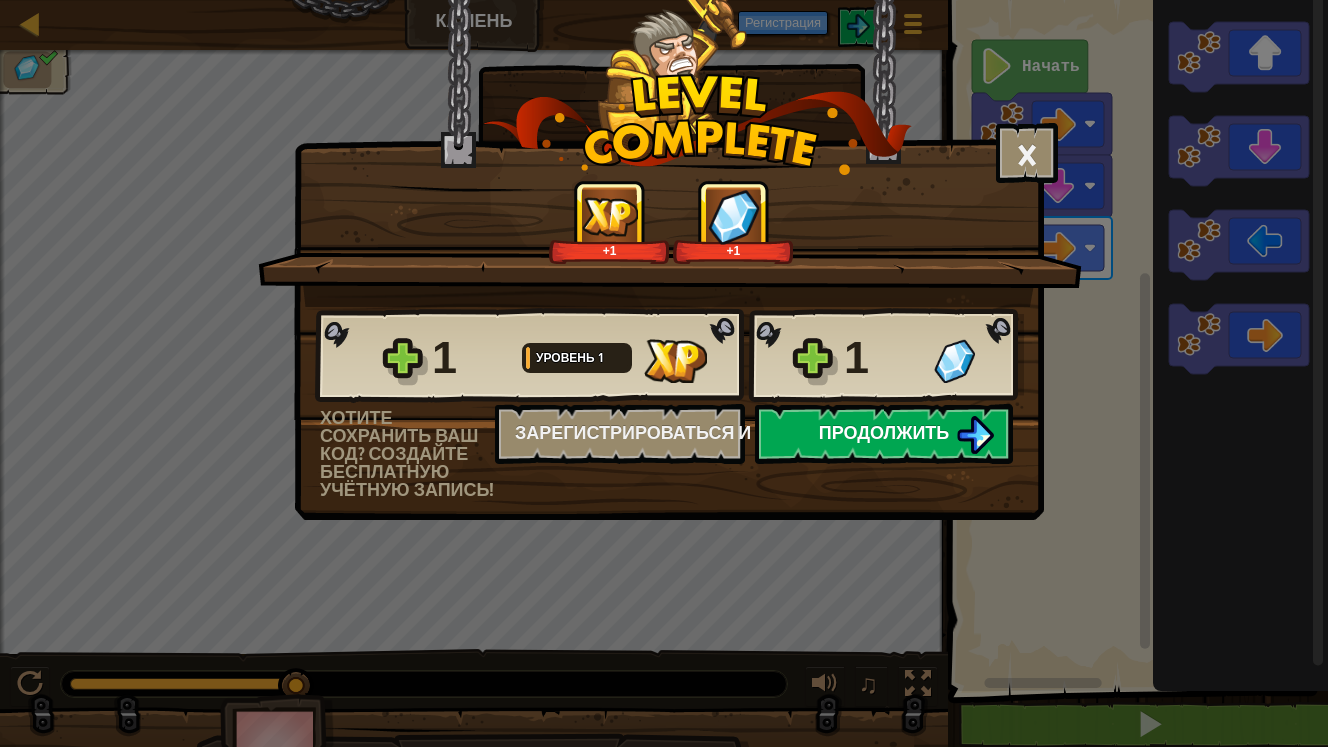 click on "Продолжить" at bounding box center [884, 432] 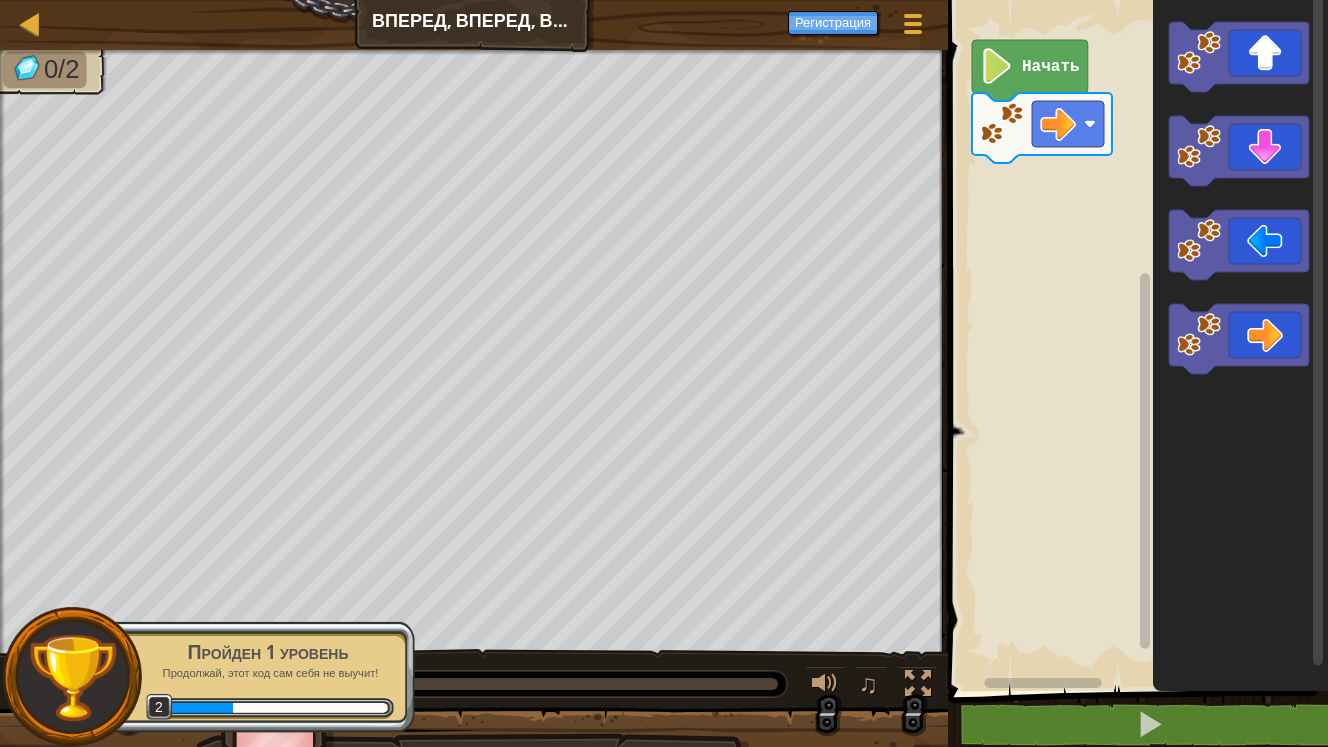 click on "Начать" 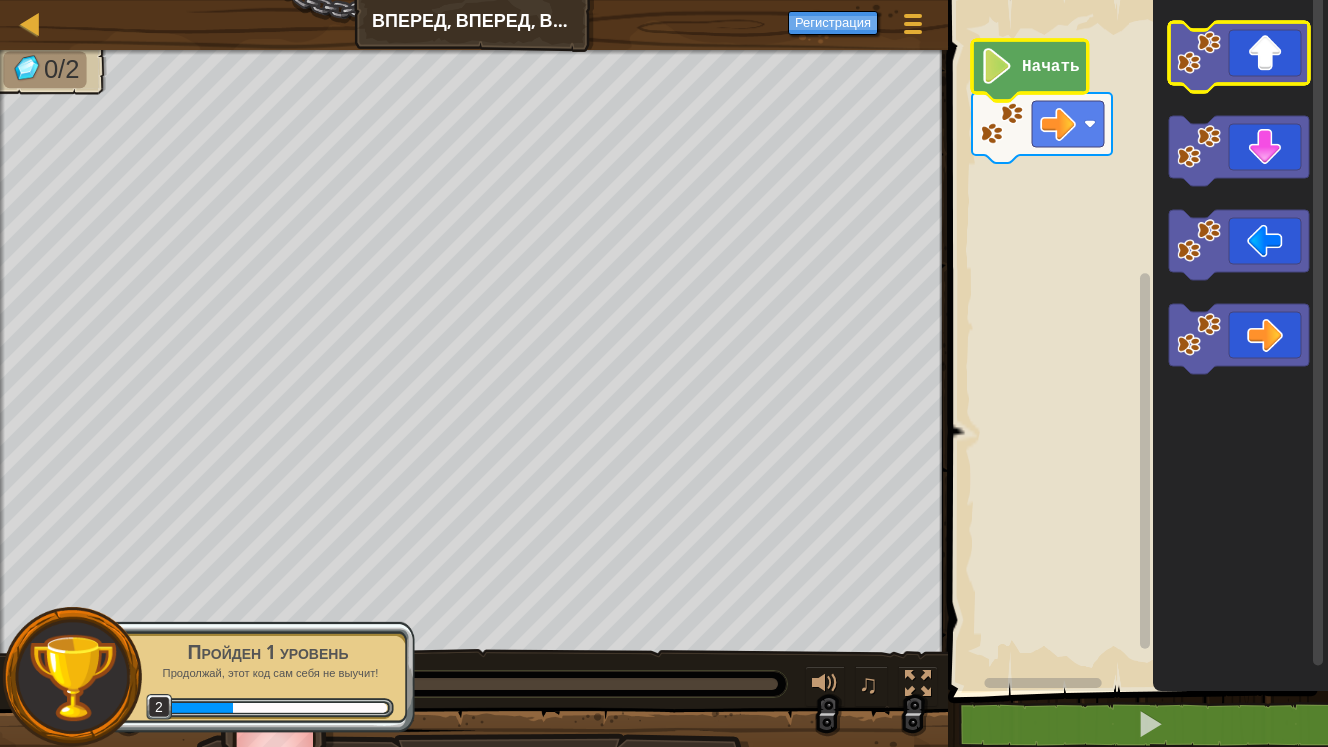 click 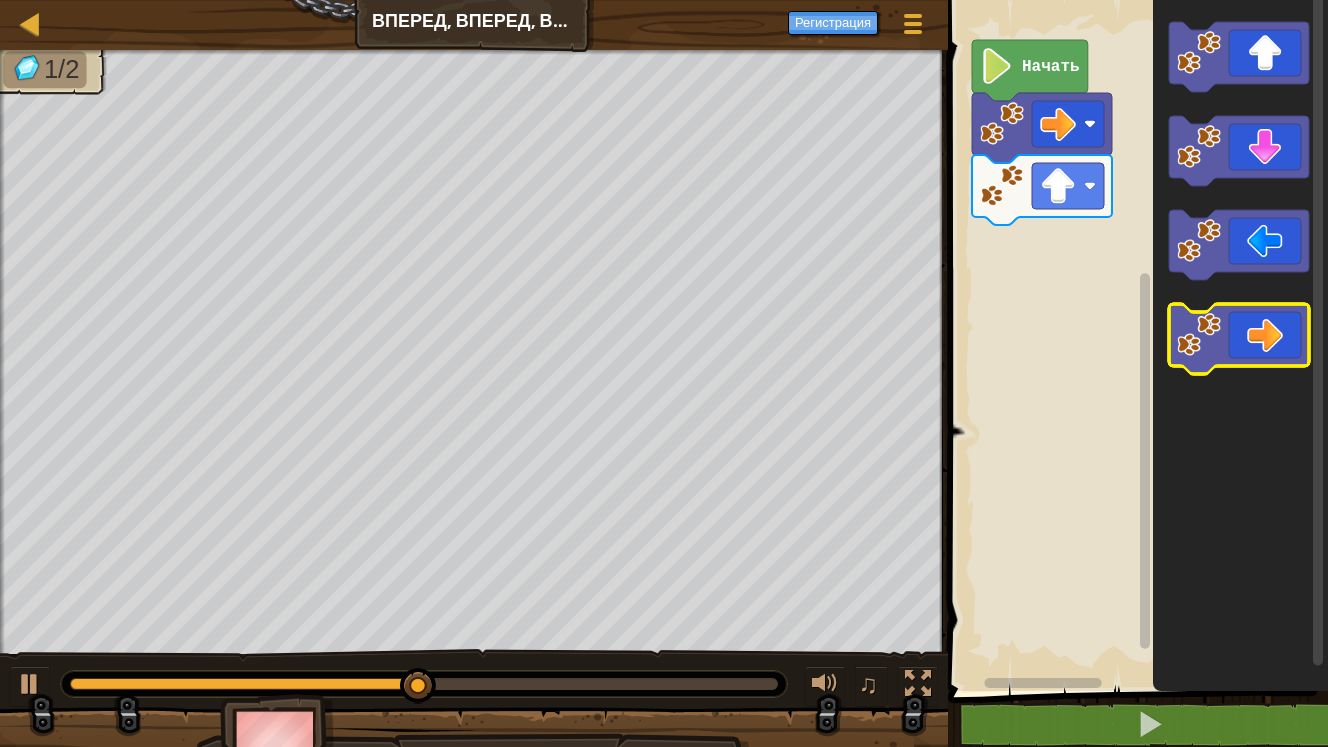 click 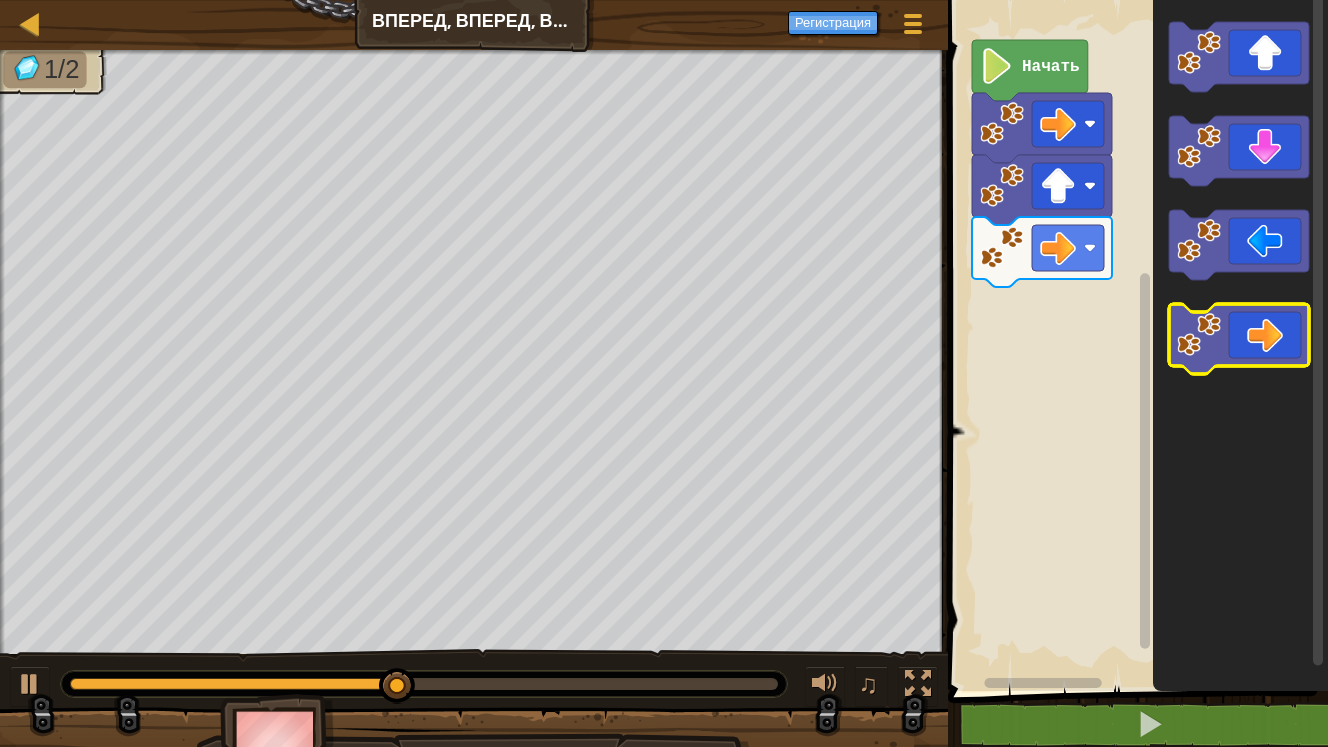 click 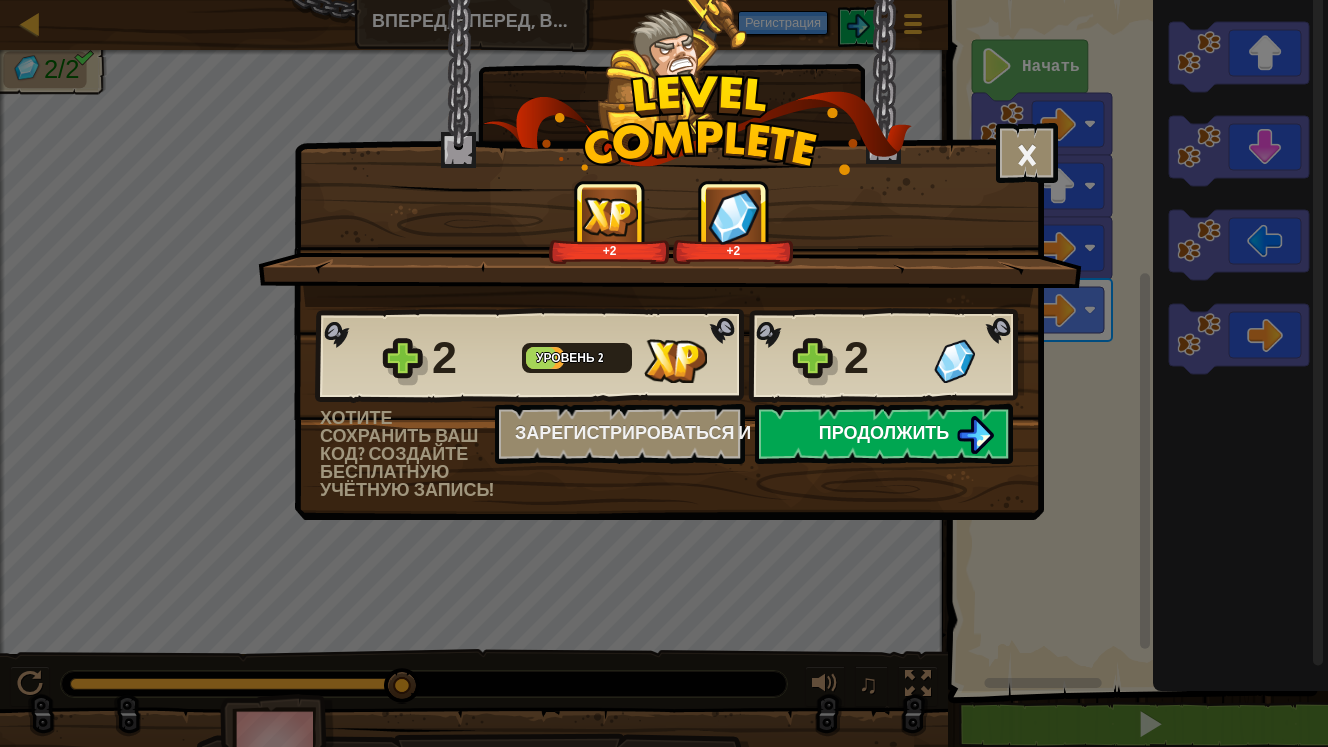 click on "Продолжить" at bounding box center [884, 432] 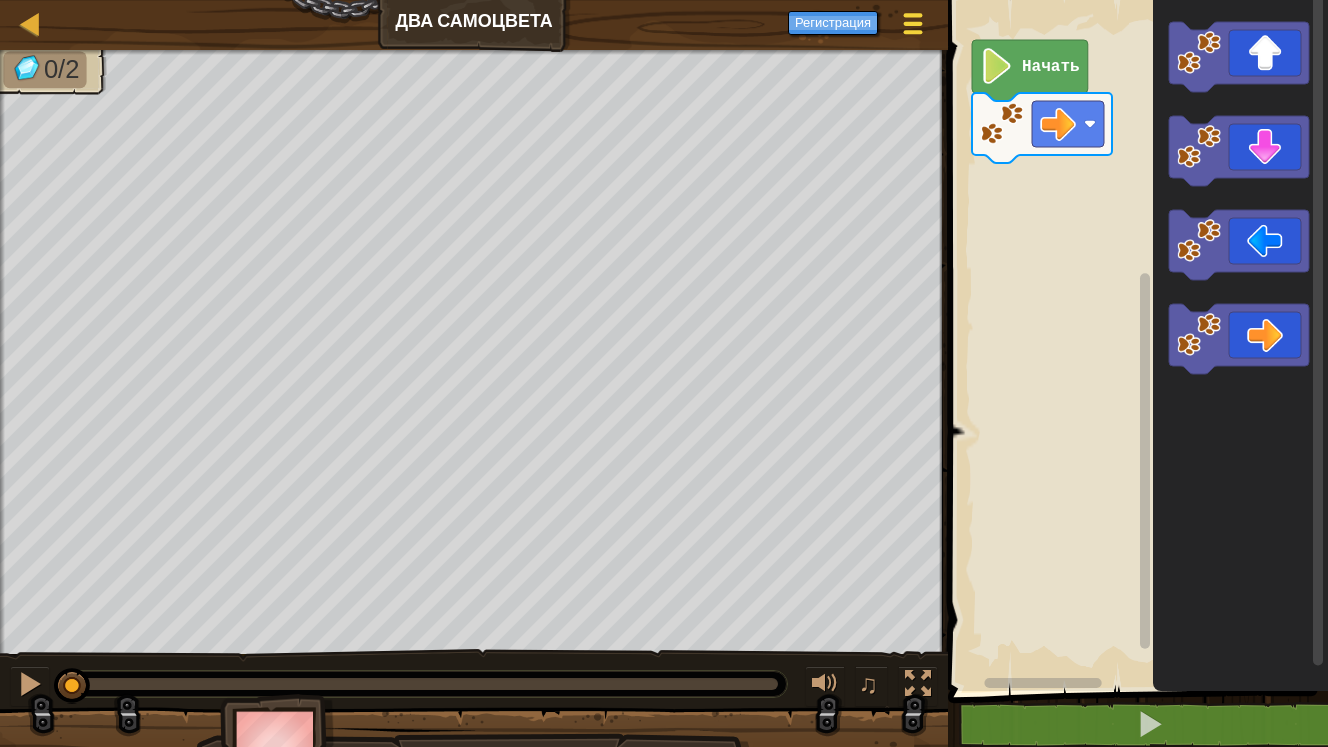 click at bounding box center [913, 15] 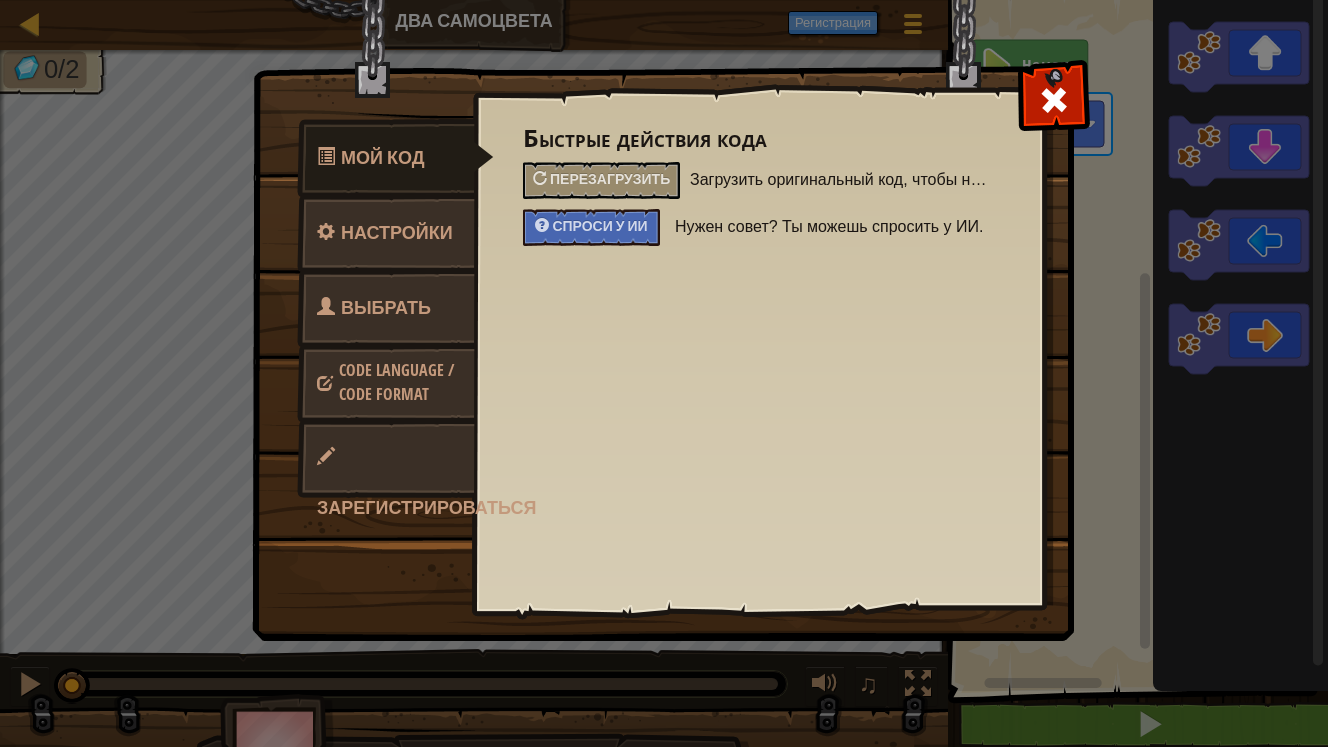 click on "Мой код" at bounding box center (383, 157) 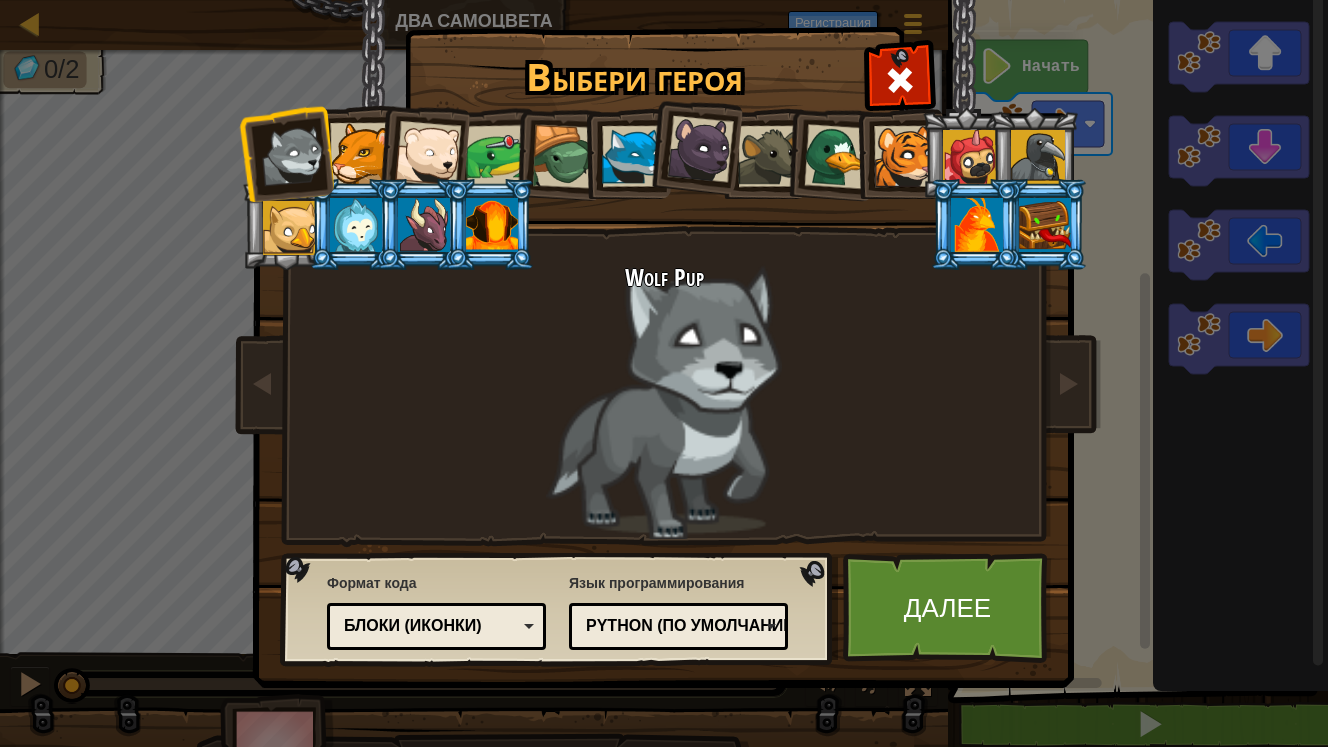 click on "Формат кода Текстовый код   Блоки и код Блоки Блоки (иконки) Блоки (иконки) Блоки - Перетаскивай блоки для планшетов или юных учащихся   Блоки и код - Блоки и текстовые коды рядом Блоки (иконки) - Блочные иконки для телефонов или дошкольников Текстовый код - Печатайте текстовый код в настоящем редакторе кода Язык программирования Python (По умолчанию) JavaScript Lua C++ Java (Экспериментальный) Python (По умолчанию) C++ - (Только по подписке) Разработка игр и высокопроизводительные вычисления. Java (Экспериментальный) - (только для подписчиков) Андроид и бизнес." at bounding box center [557, 609] 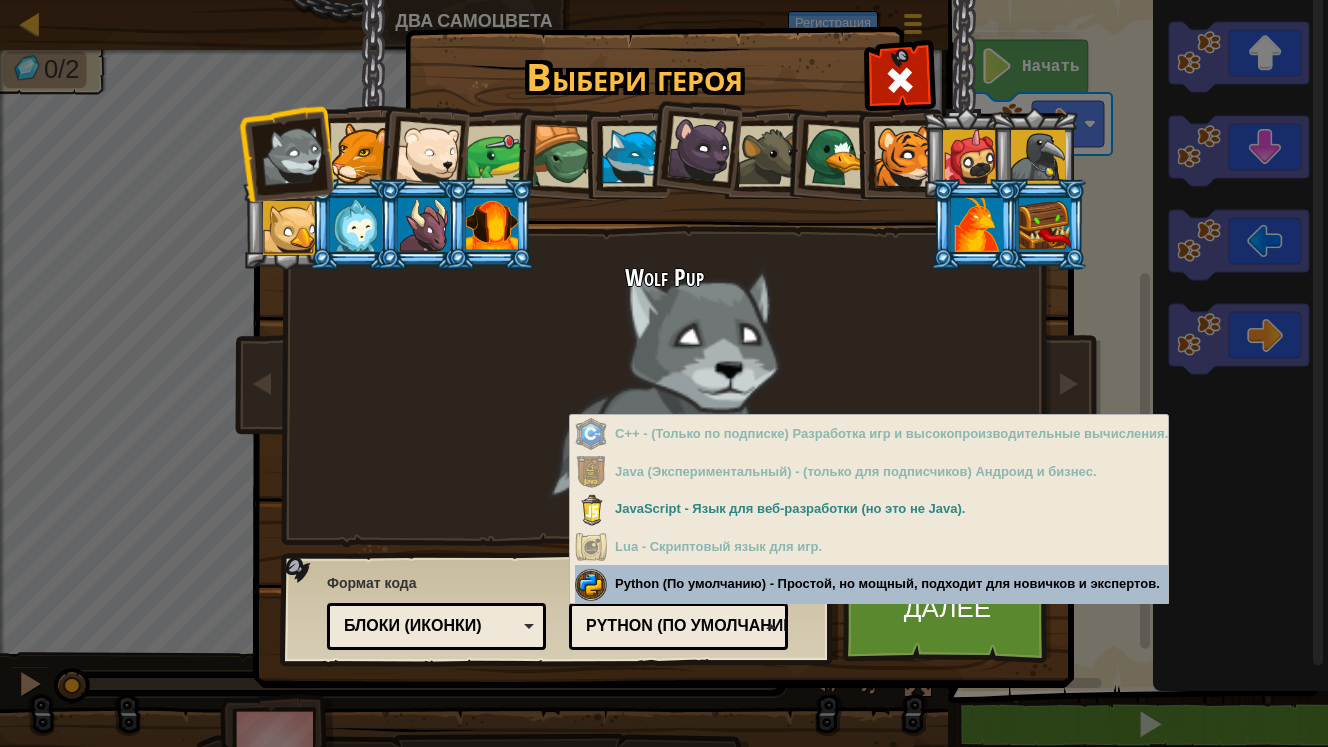 click on "Язык программирования Python (По умолчанию) JavaScript Lua C++ Java (Экспериментальный) Python (По умолчанию) C++ - (Только по подписке) Разработка игр и высокопроизводительные вычисления. Java (Экспериментальный) - (только для подписчиков) Андроид и бизнес. JavaScript - Язык для веб-разработки (но это не Java). Lua - Скриптовый язык для игр. Python (По умолчанию) - Простой, но мощный, подходит для новичков и экспертов." at bounding box center [678, 609] 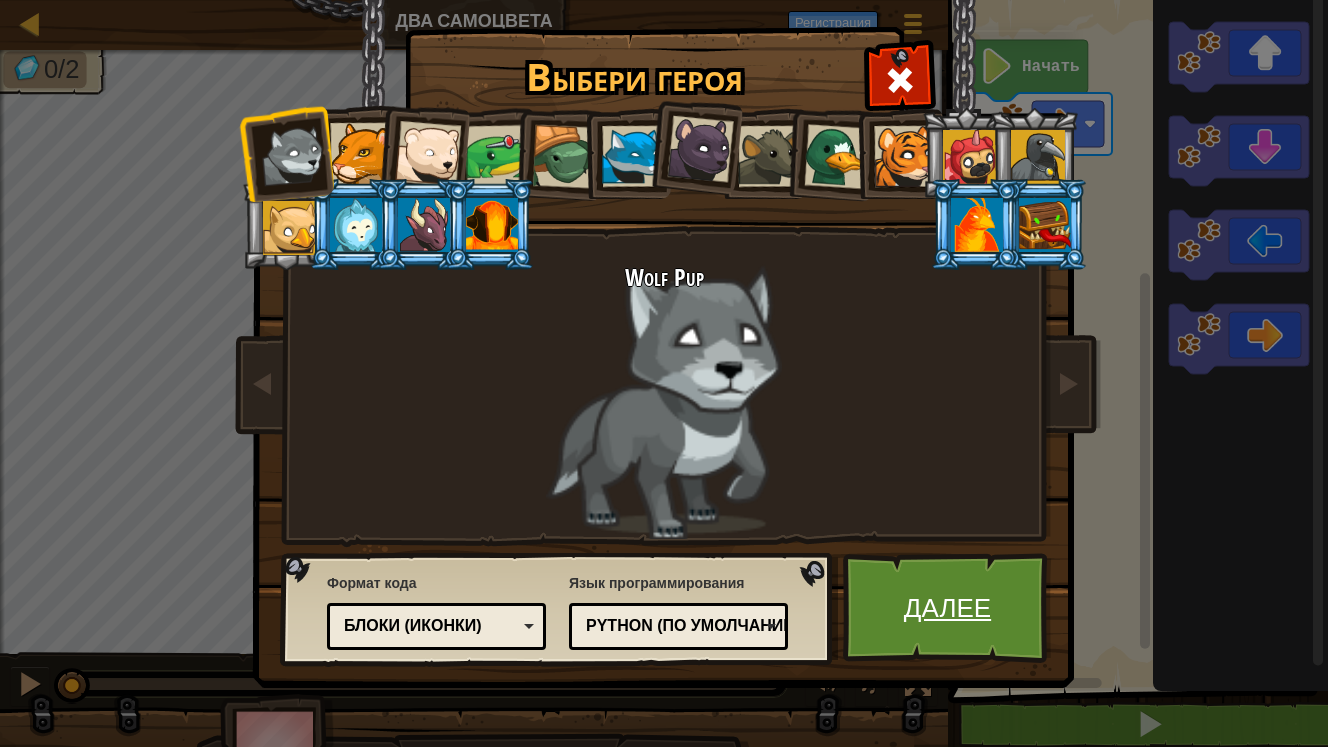 click on "Далее" at bounding box center [947, 608] 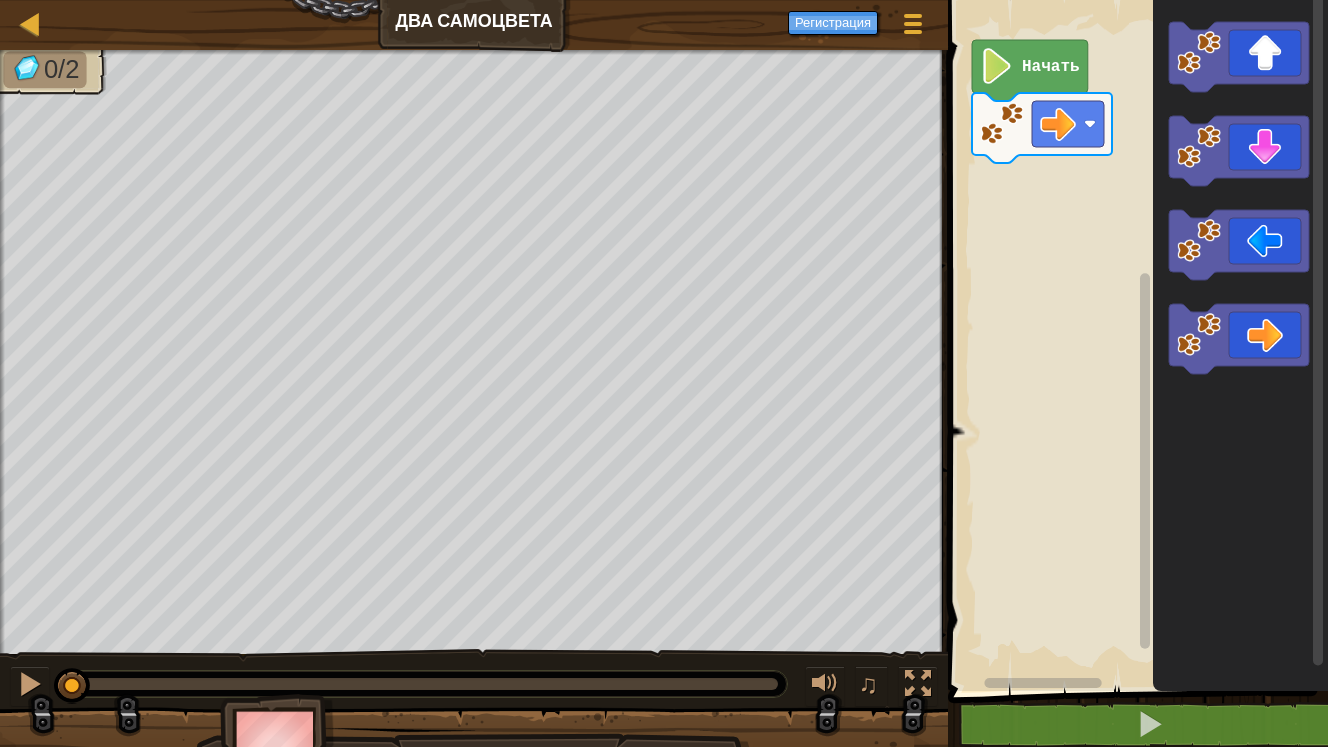 click 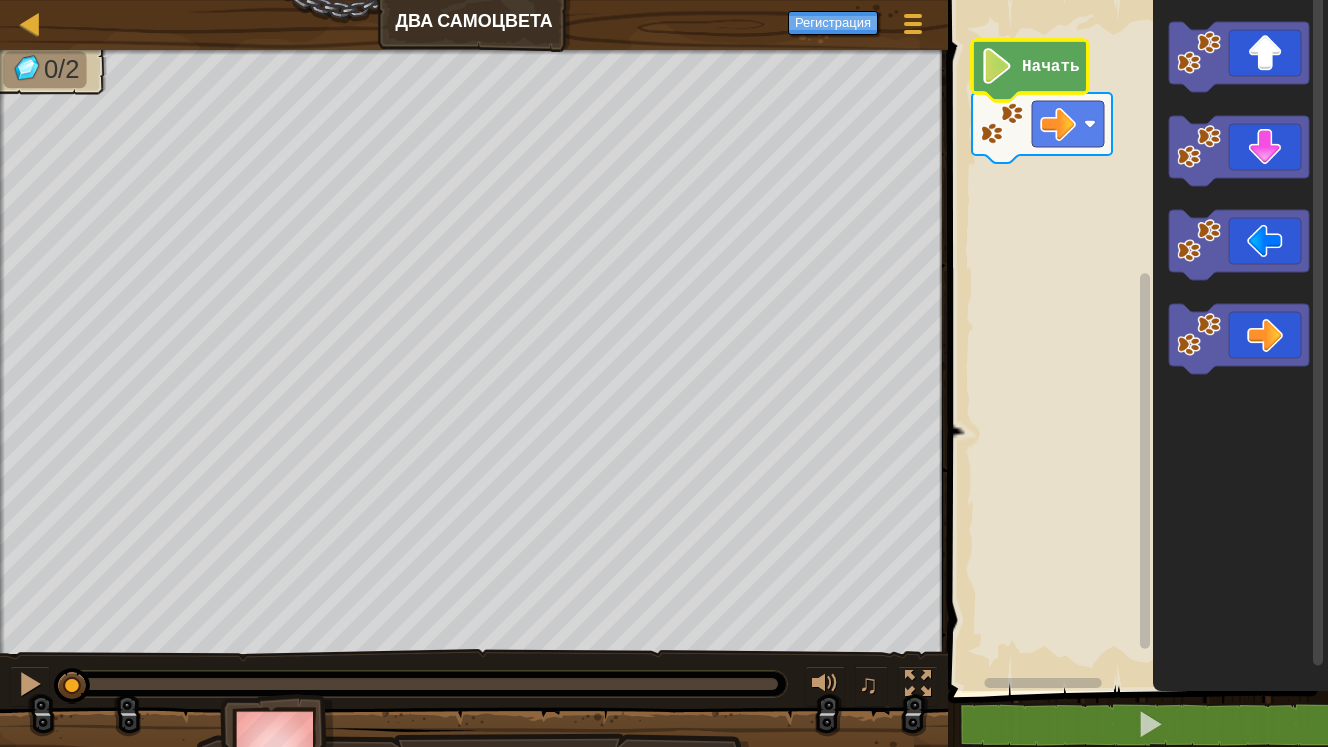 click 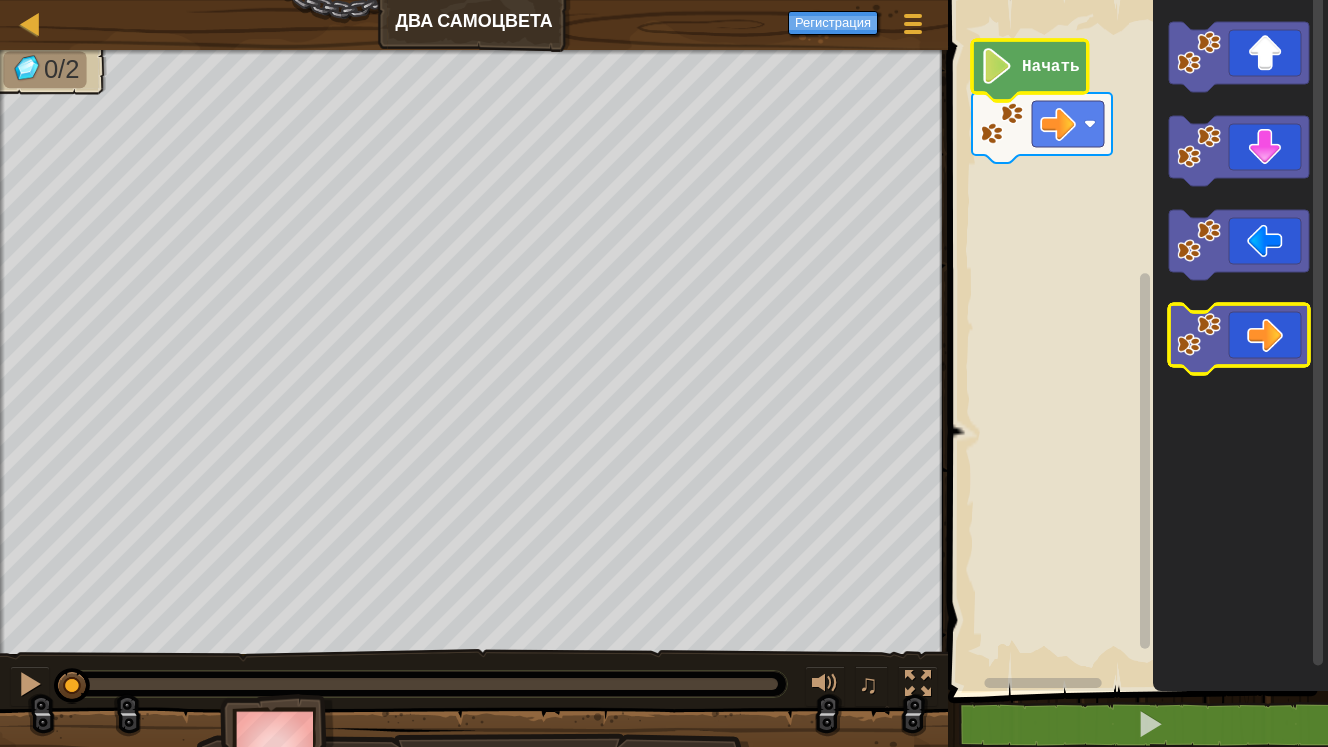 click 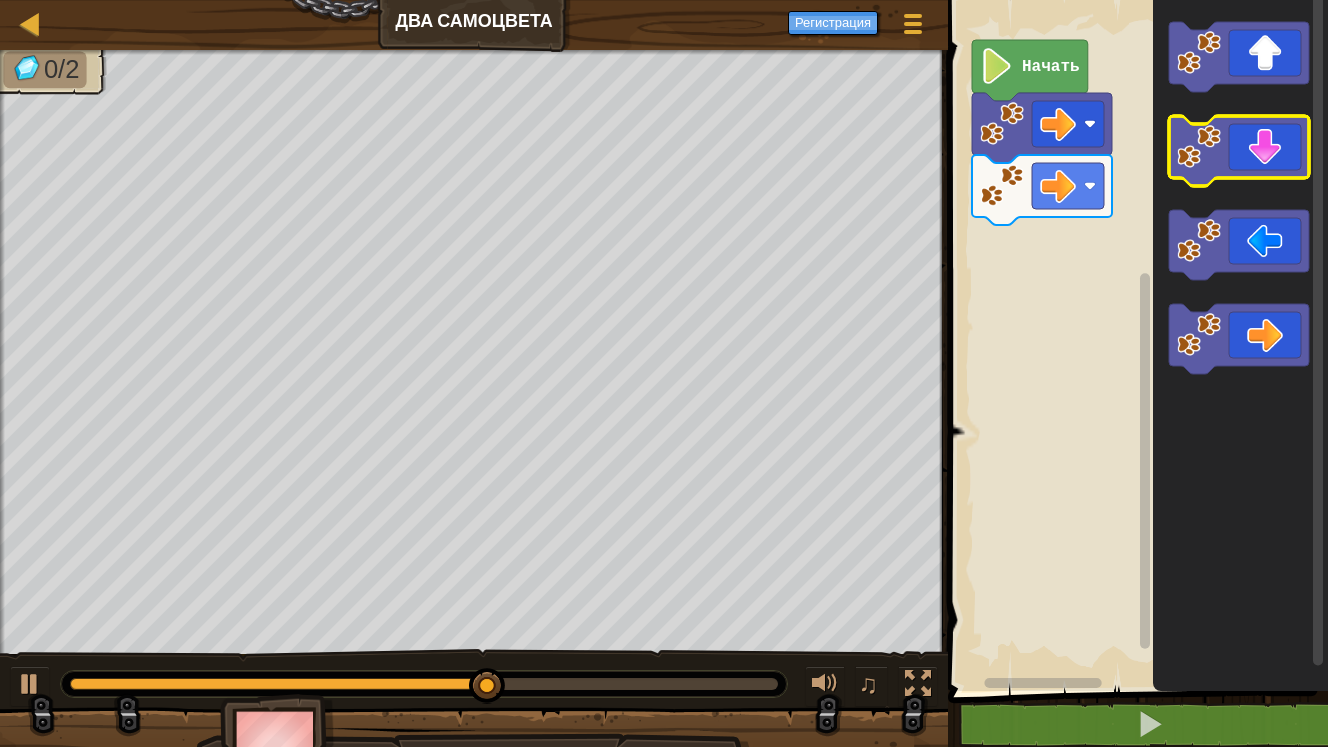 click 